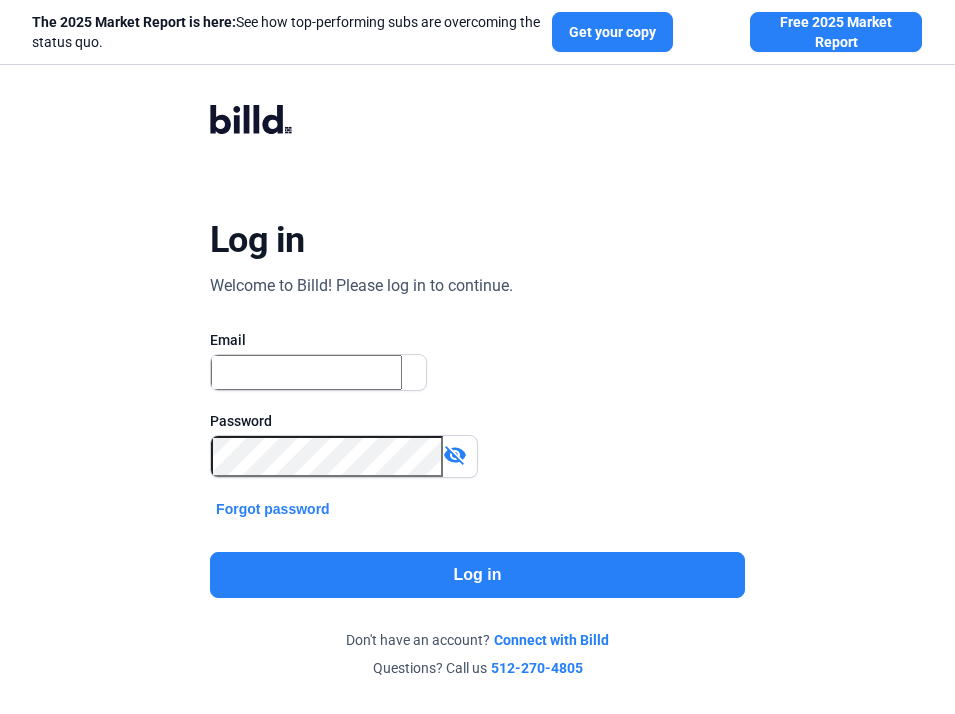 scroll, scrollTop: 0, scrollLeft: 0, axis: both 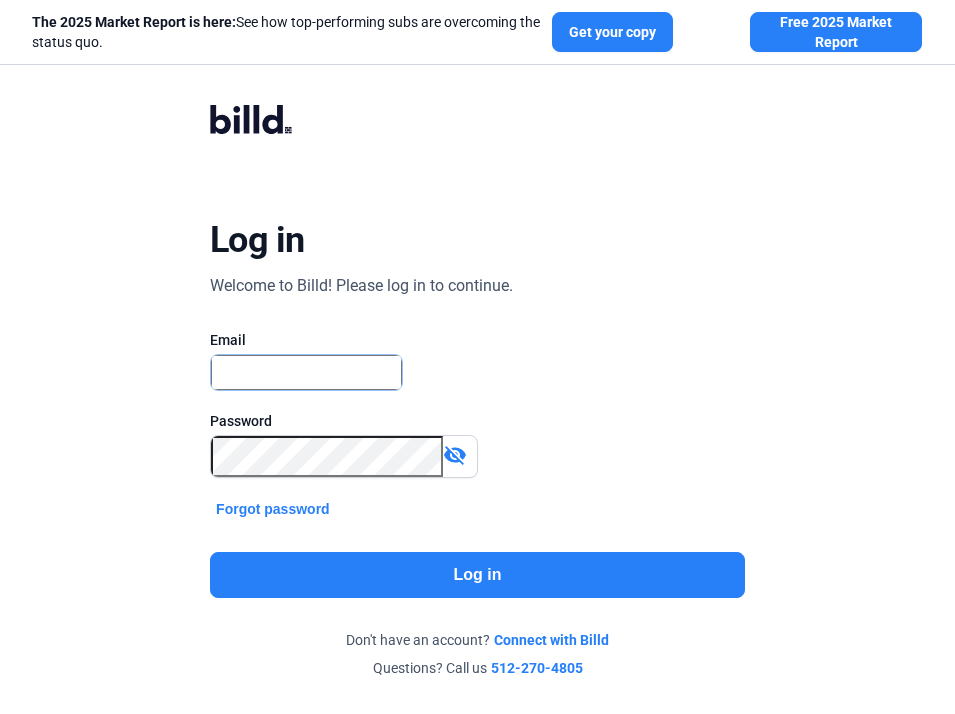 click at bounding box center (306, 372) 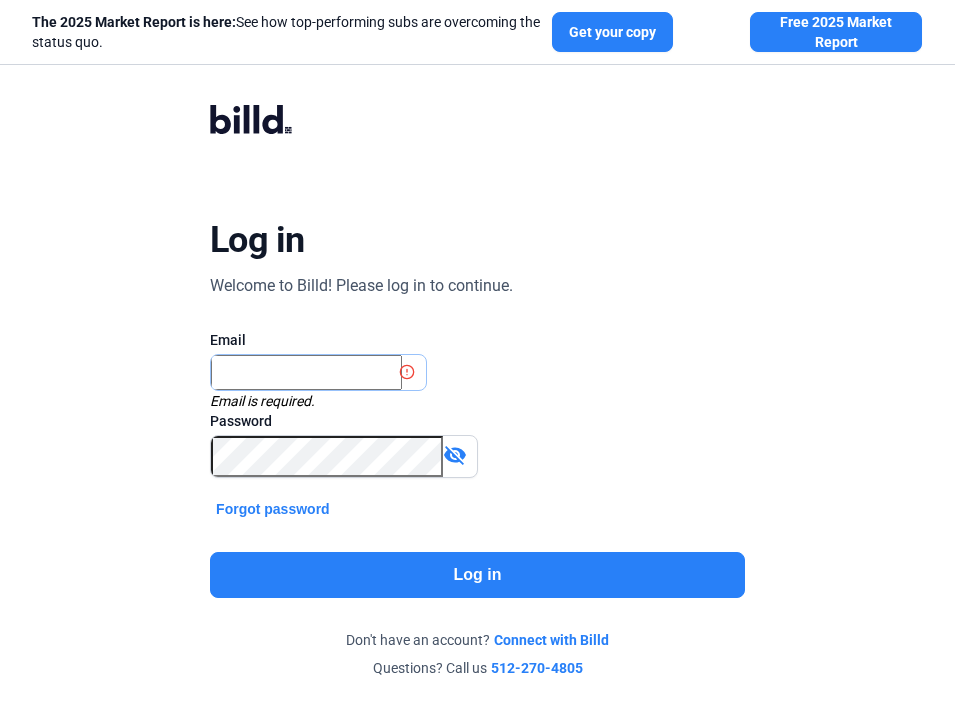 type on "[EMAIL]" 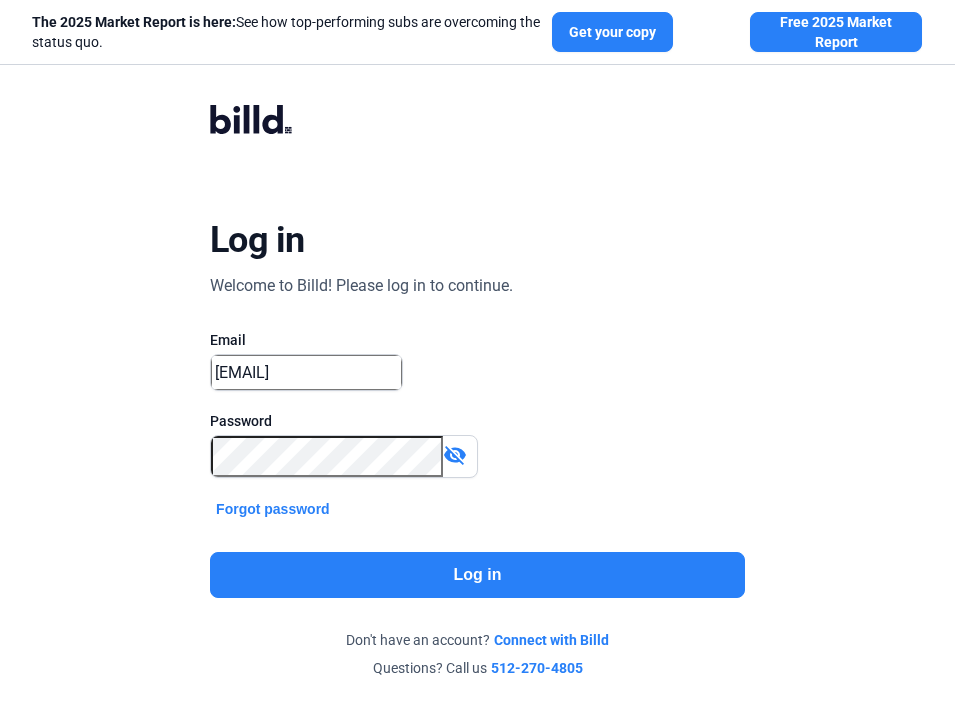 click on "Log in" at bounding box center (477, 575) 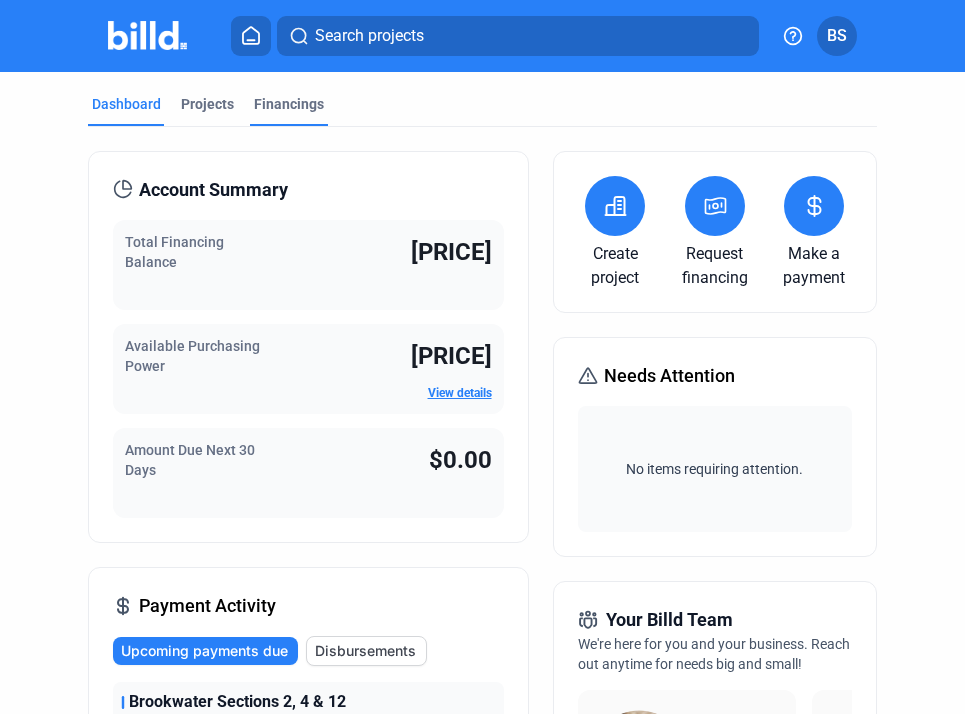 click on "Financings" at bounding box center [289, 110] 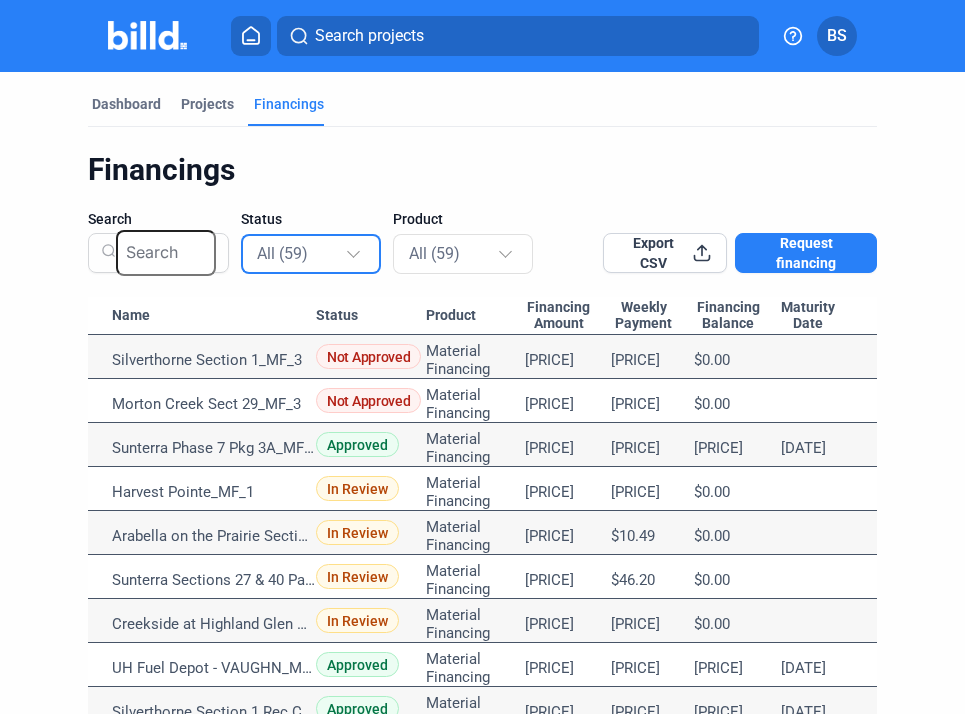 click at bounding box center (356, 245) 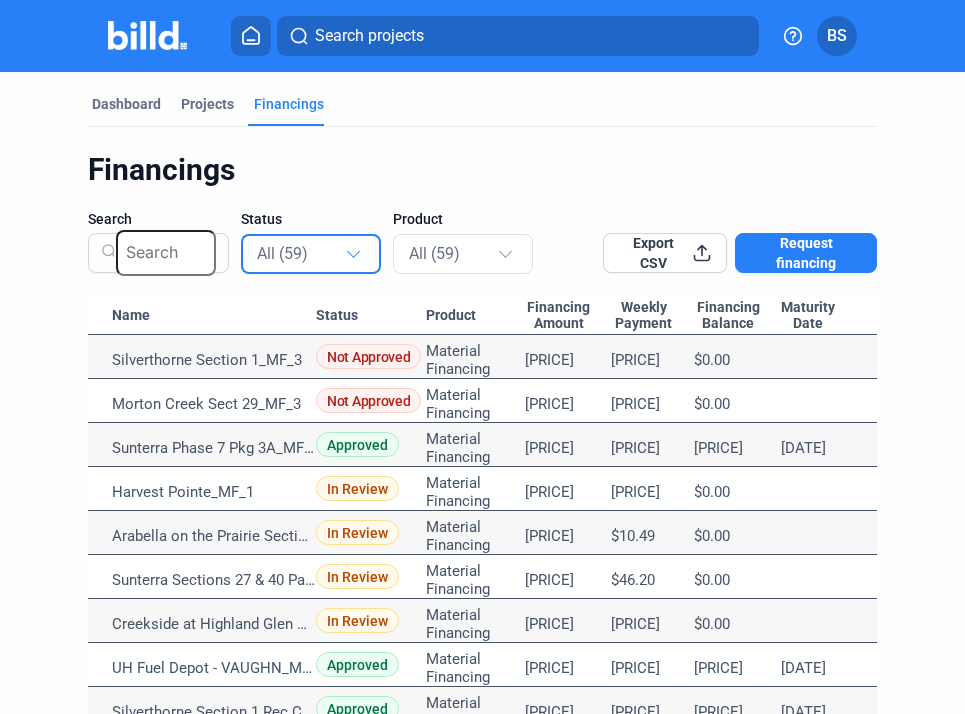 click at bounding box center (482, 713) 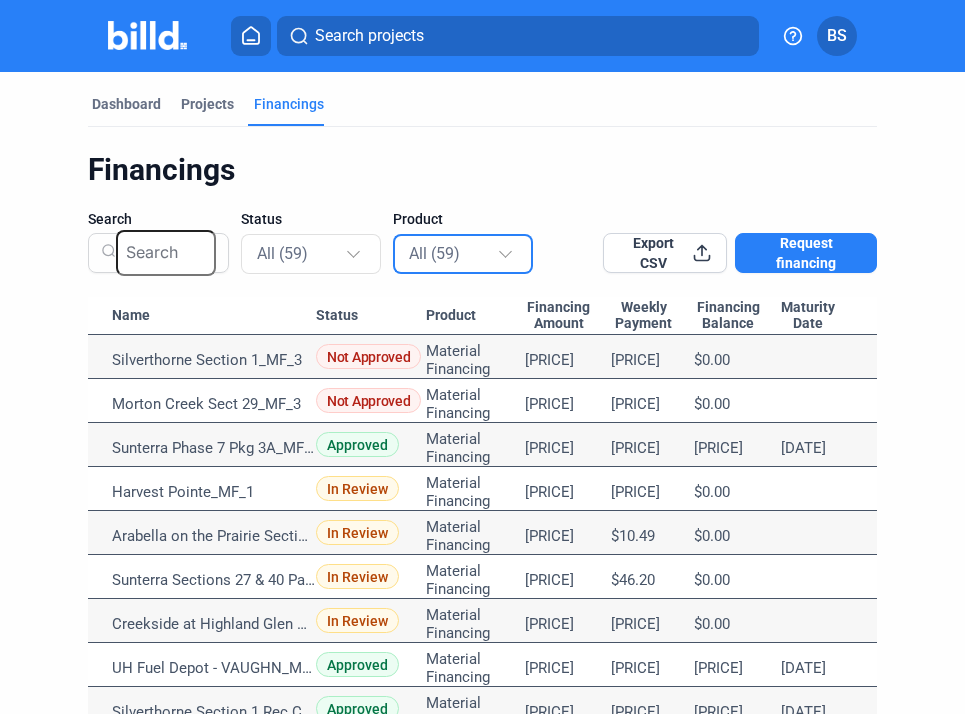 click on "All (59)" at bounding box center (434, 253) 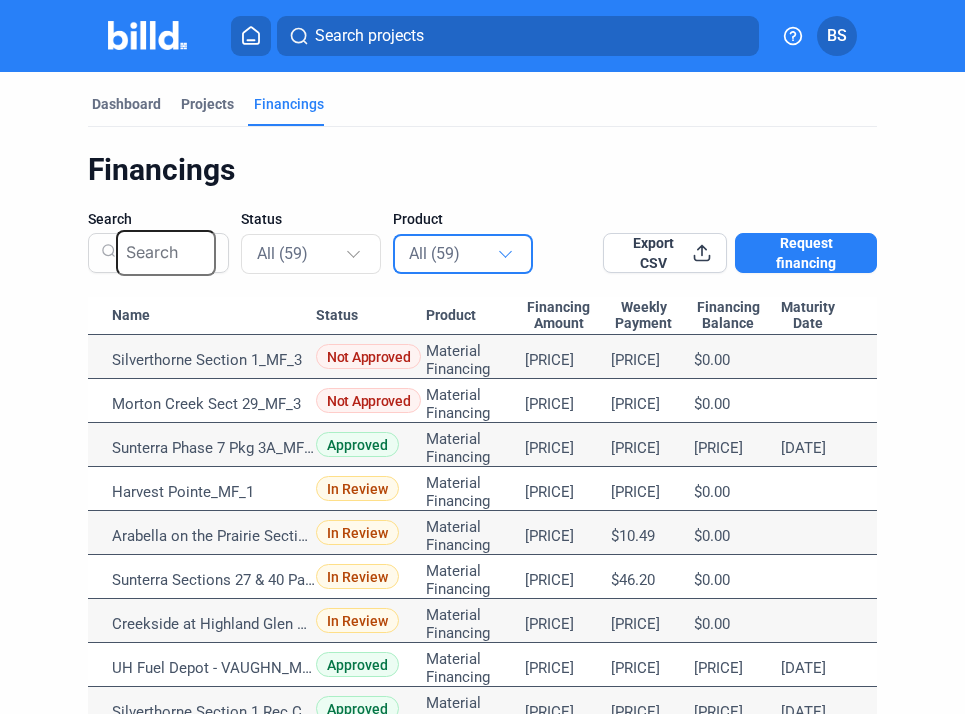 click at bounding box center (482, 713) 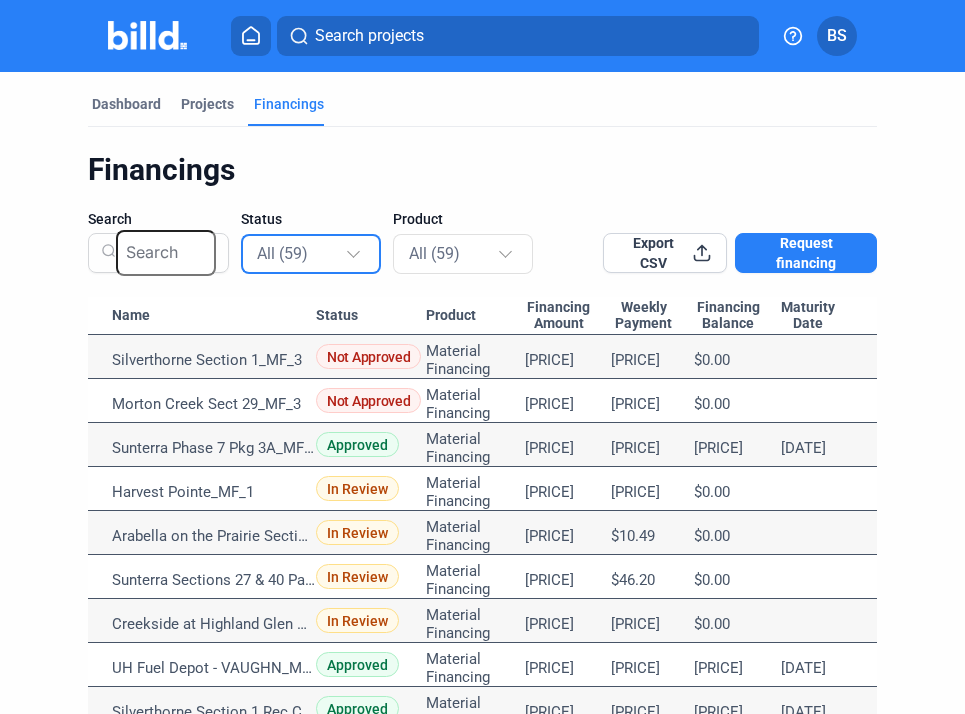 click on "All (59)" at bounding box center (282, 253) 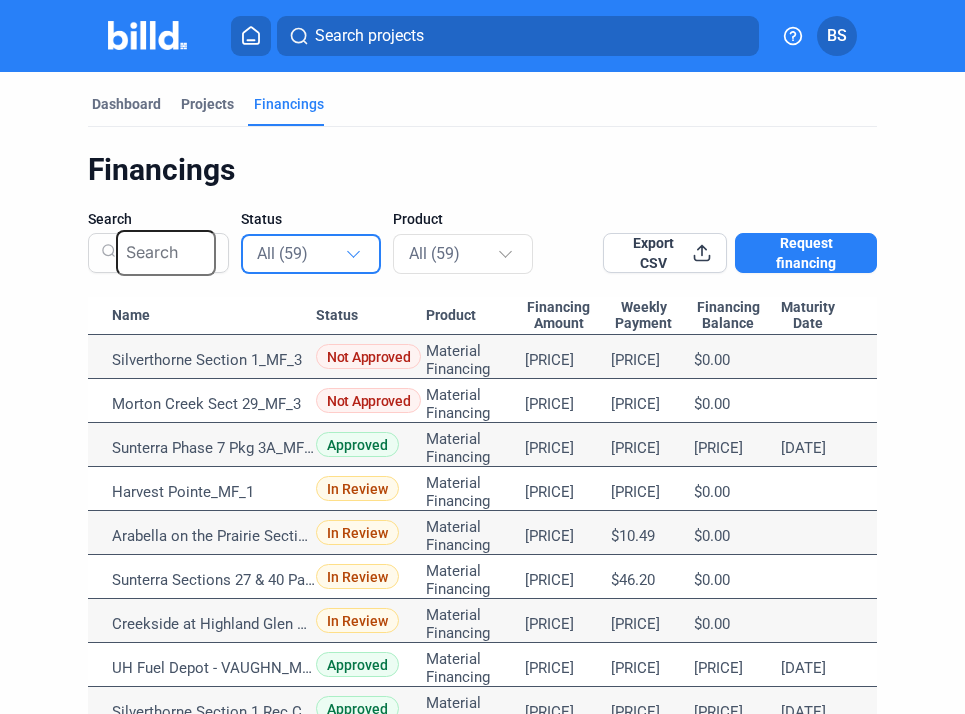 click on "Approved (27)" at bounding box center (46, 825) 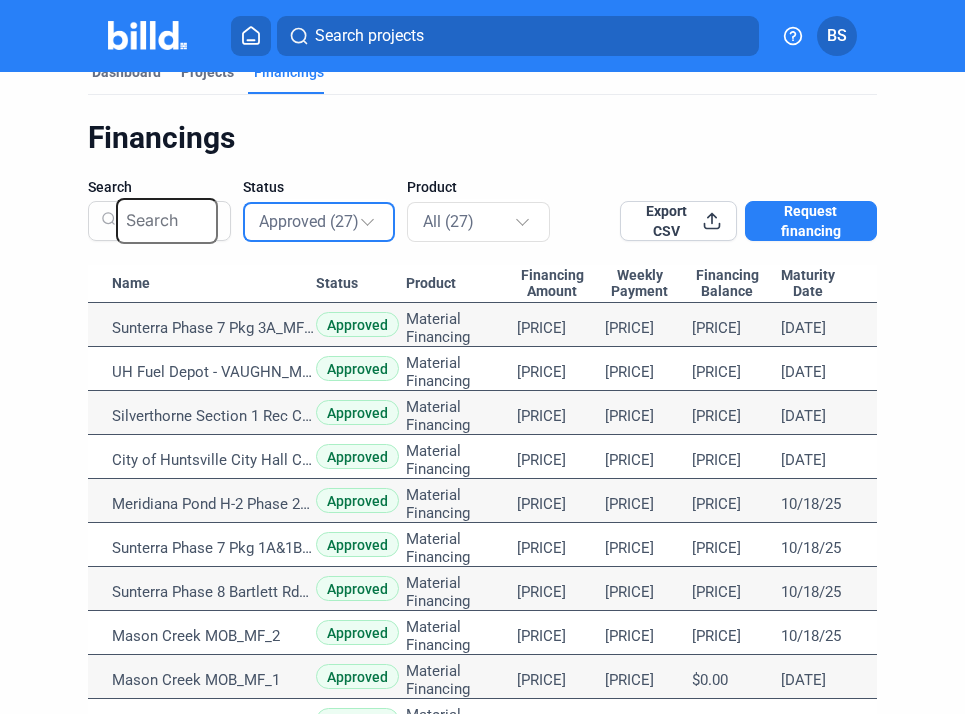 scroll, scrollTop: 31, scrollLeft: 0, axis: vertical 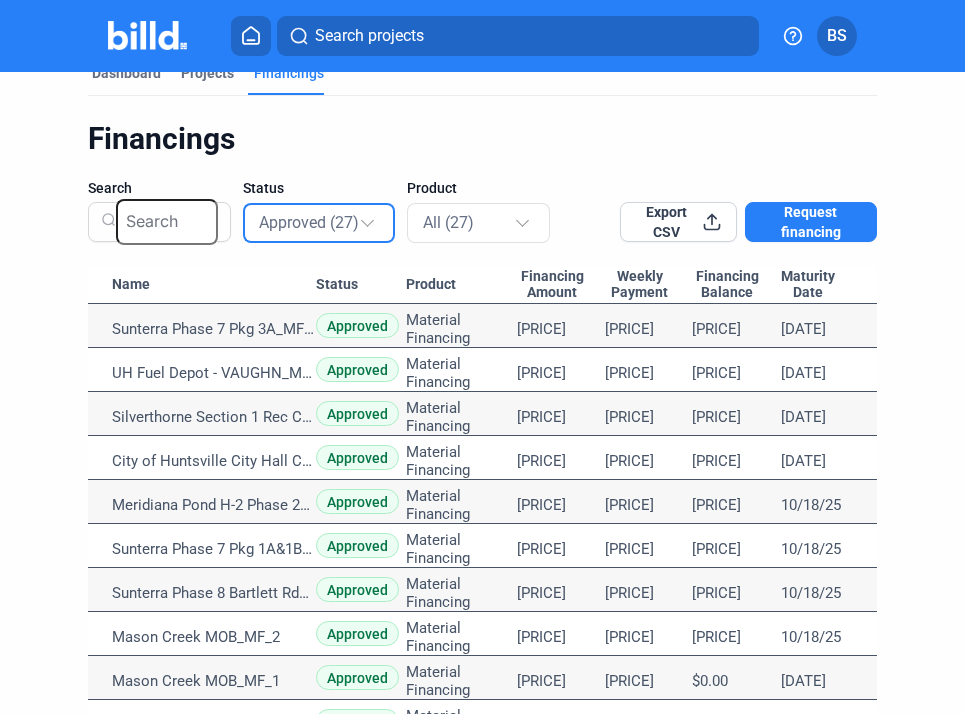 click at bounding box center (251, 35) 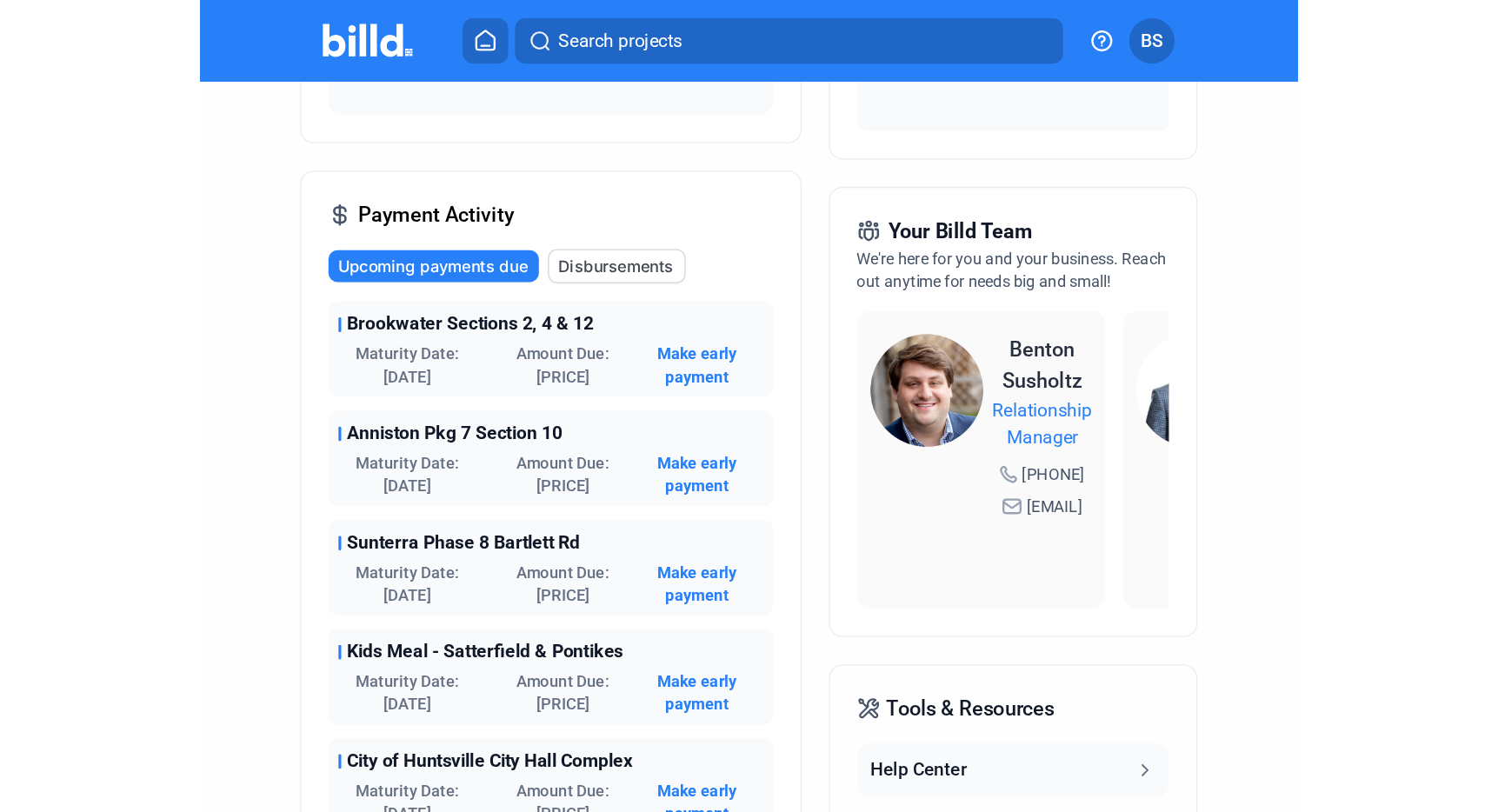 scroll, scrollTop: 0, scrollLeft: 0, axis: both 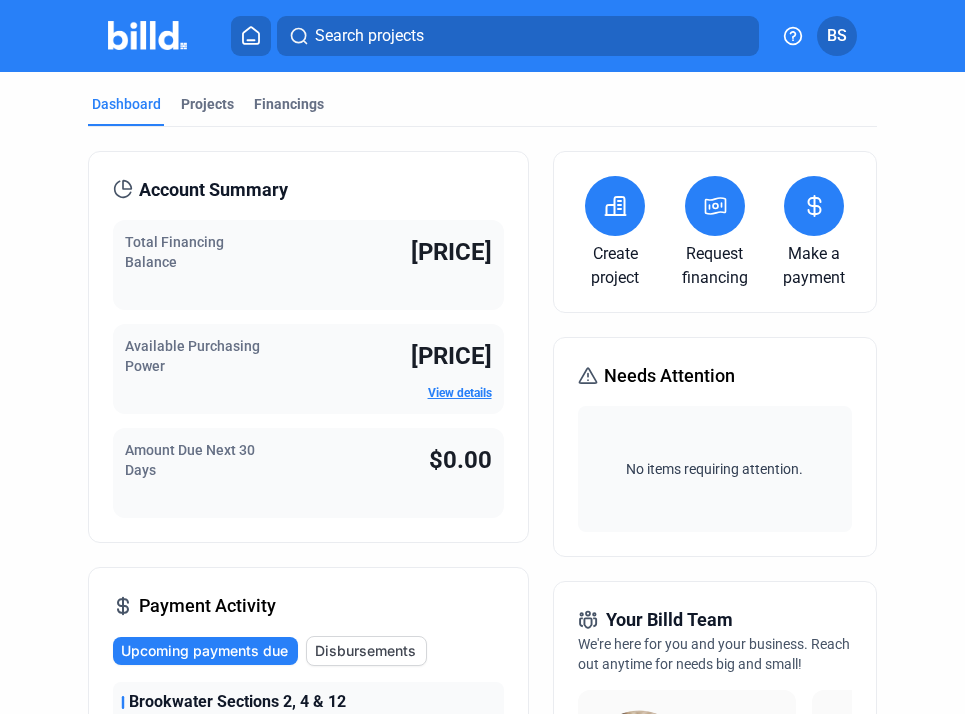 click on "Dashboard Projects Financings" at bounding box center (482, 110) 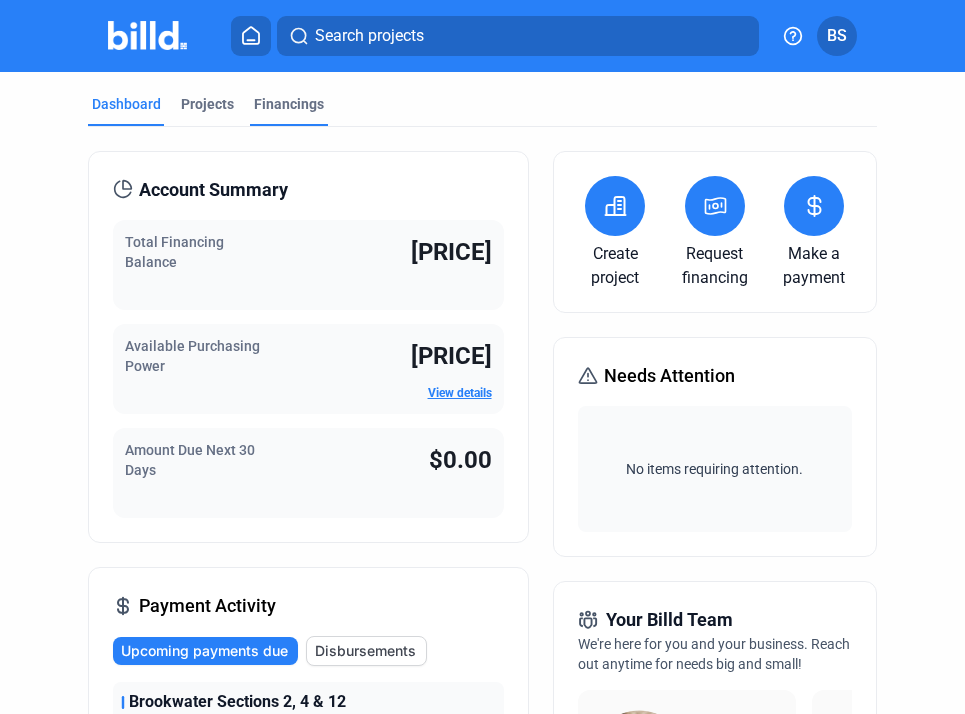 click on "Financings" at bounding box center [289, 104] 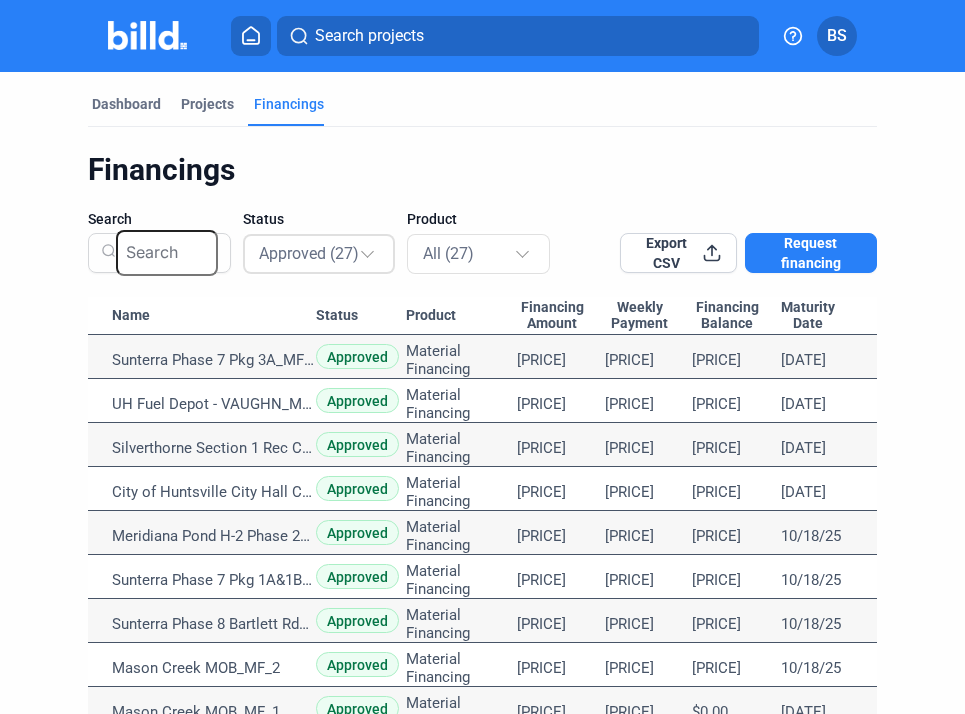 click on "Approved (27)" at bounding box center [309, 253] 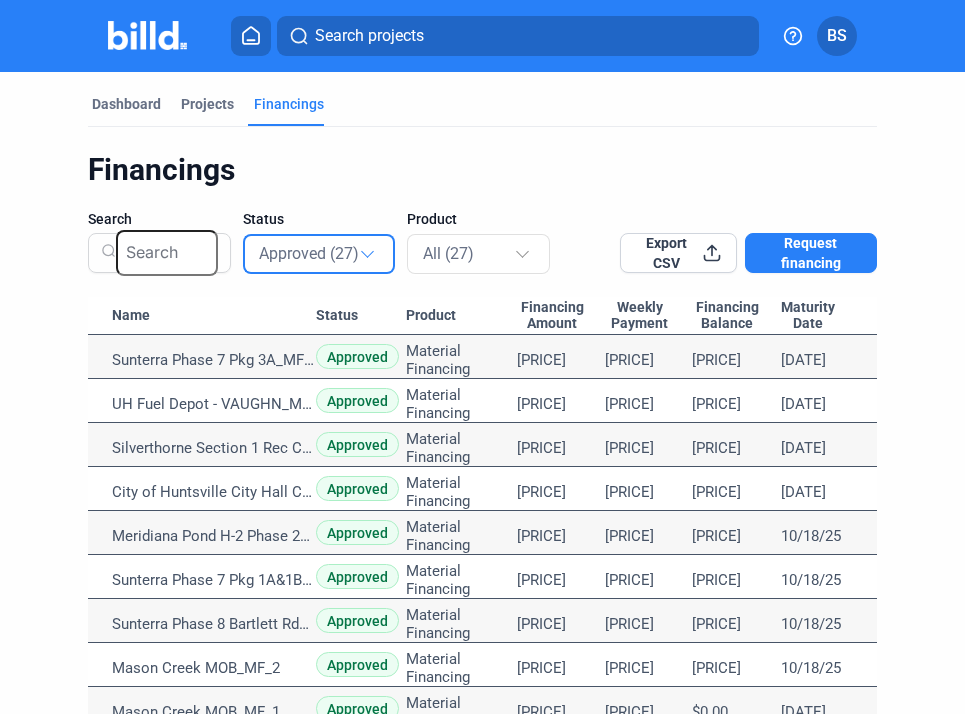click at bounding box center [482, 732] 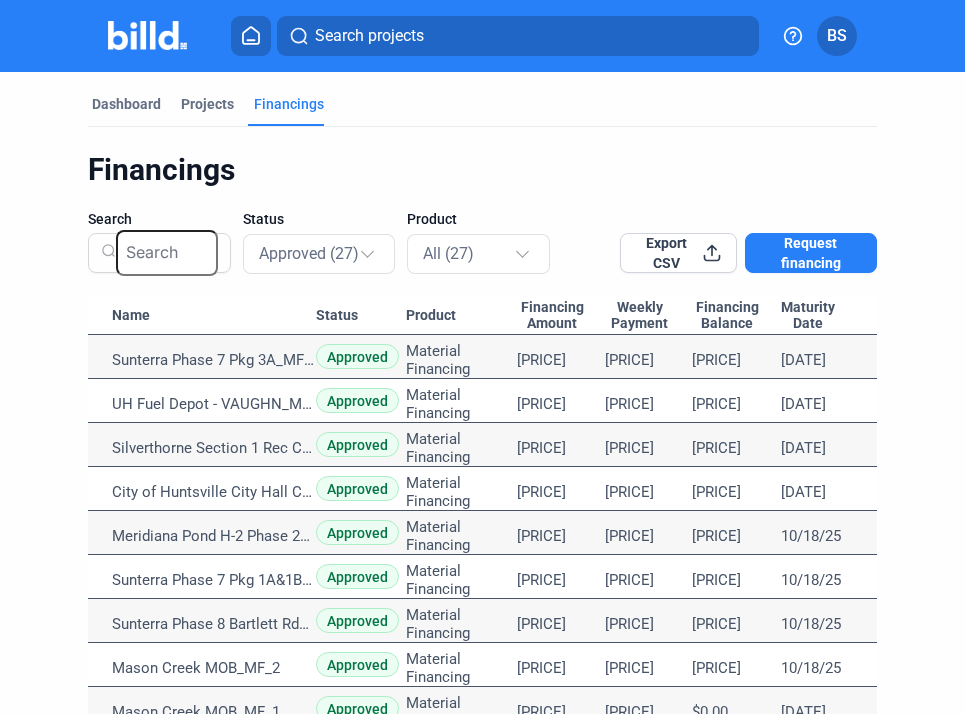 click on "Financings" at bounding box center [482, 170] 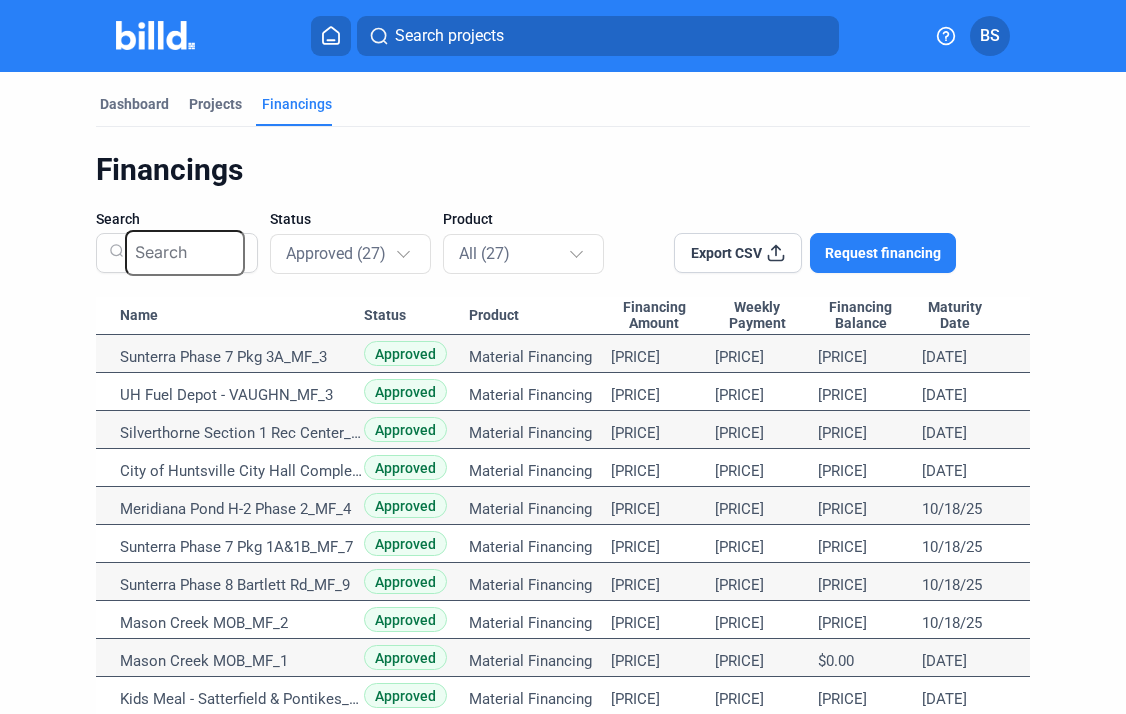 click on "BS" at bounding box center [990, 36] 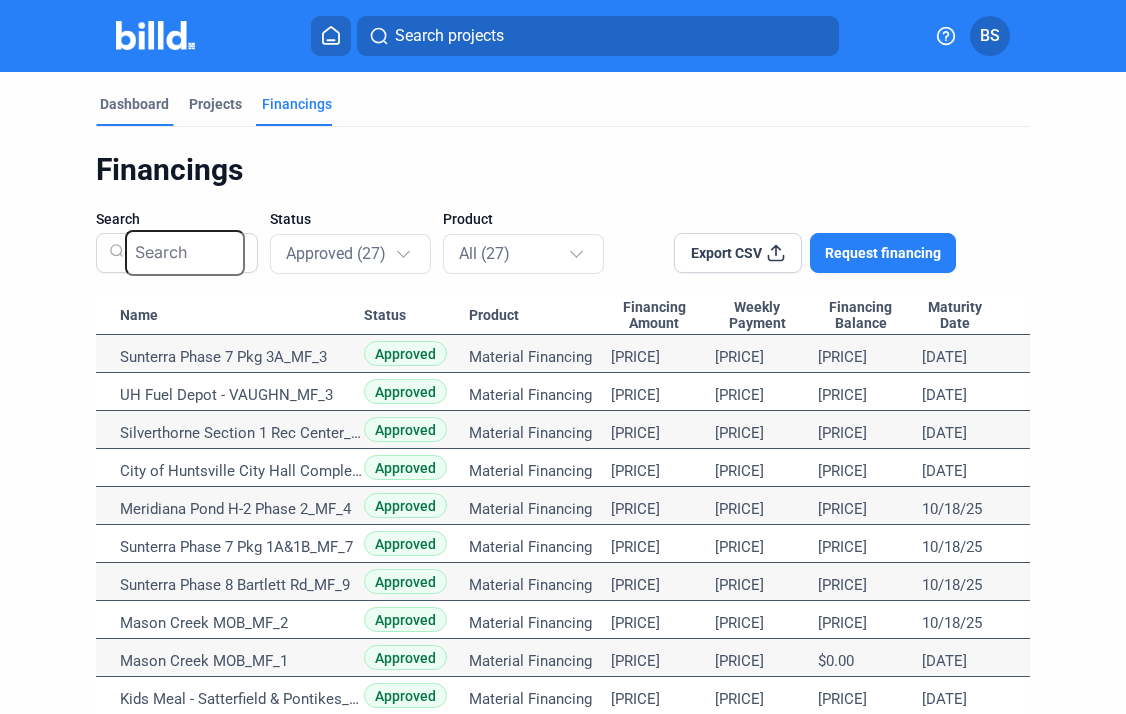 click on "Dashboard" at bounding box center (134, 104) 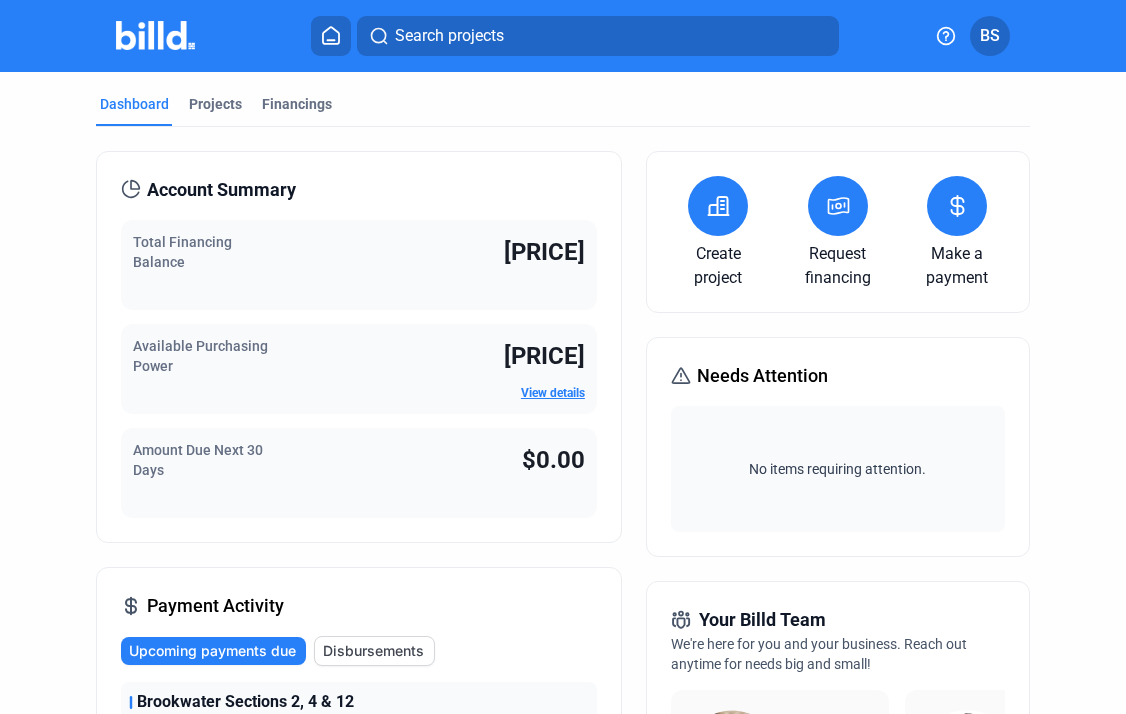 click on "Account Summary Total Financing Balance [PRICE] Available Purchasing Power [PRICE] View details Amount Due Next 30 Days [PRICE]" at bounding box center [359, 347] 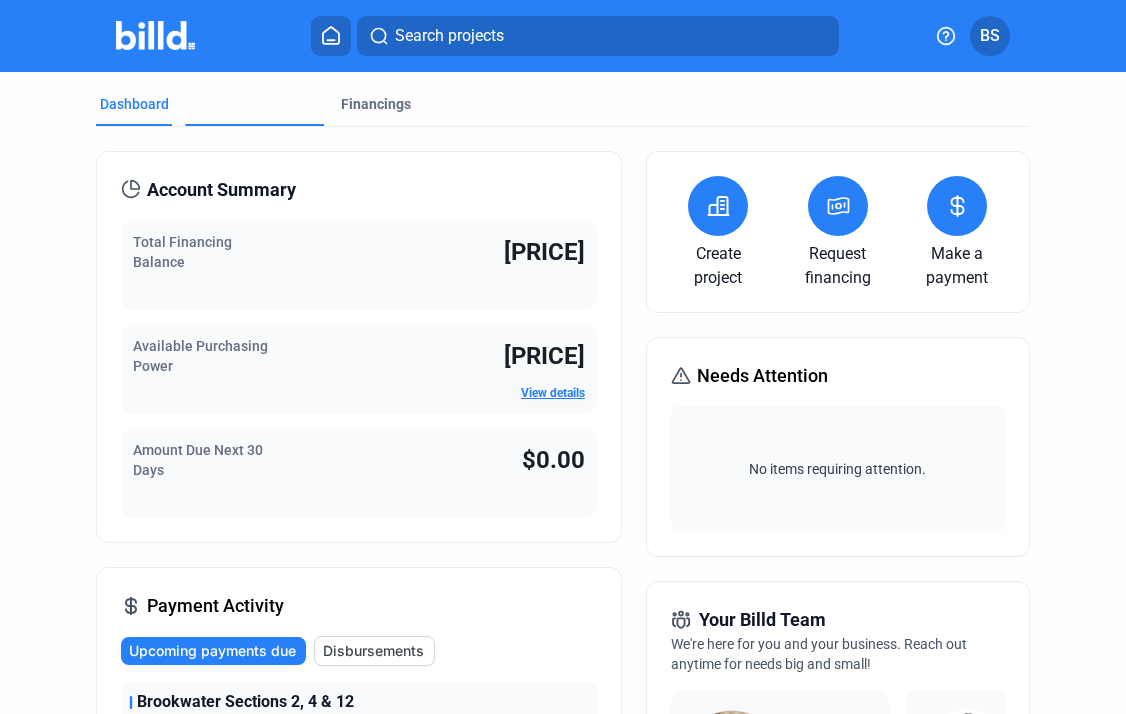 click on "Projects" at bounding box center [215, 167] 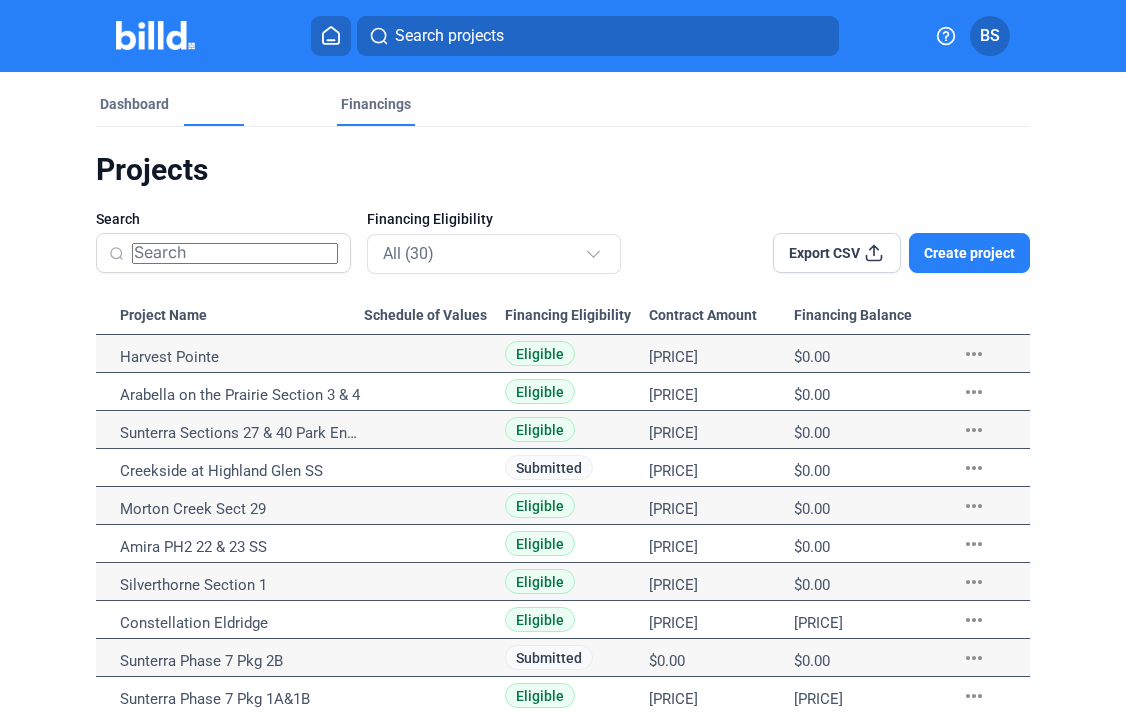 click on "Financings" at bounding box center (376, 104) 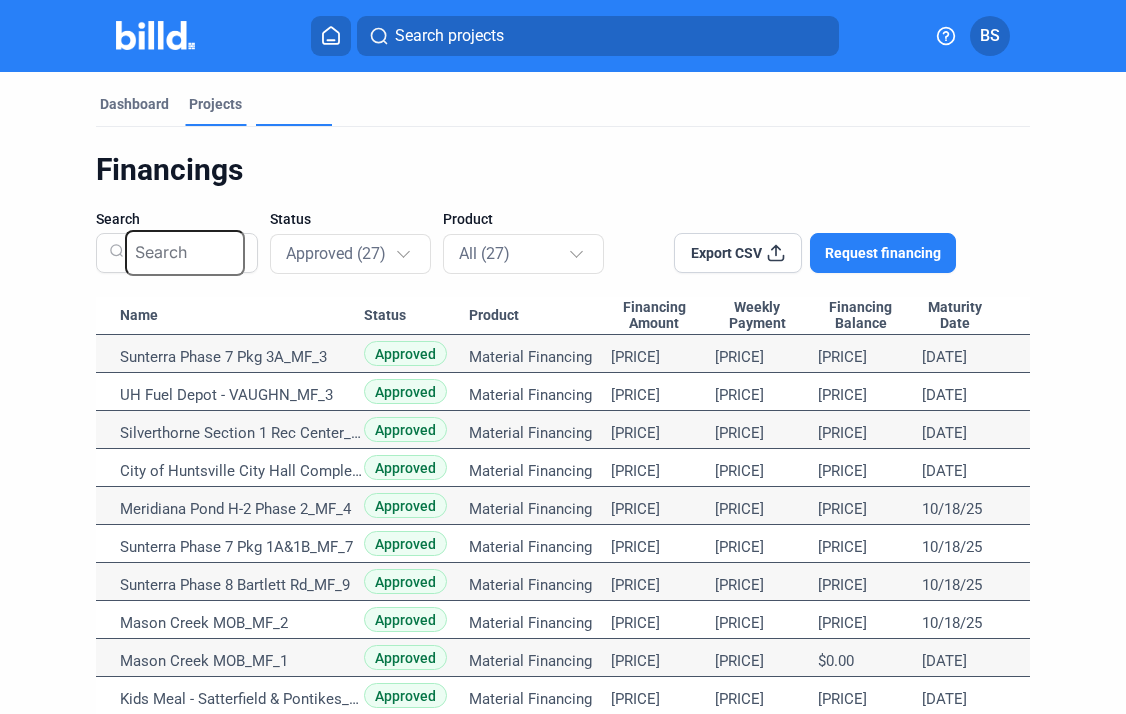 click on "Projects" at bounding box center (215, 104) 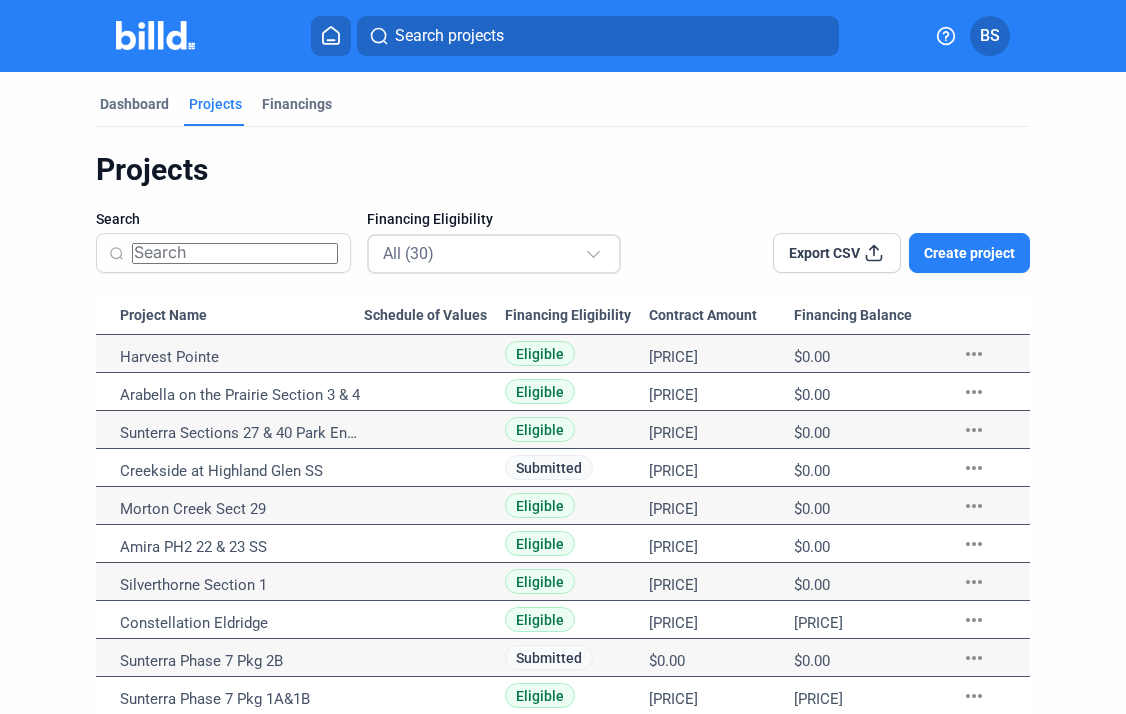 click on "All (30)" at bounding box center [484, 253] 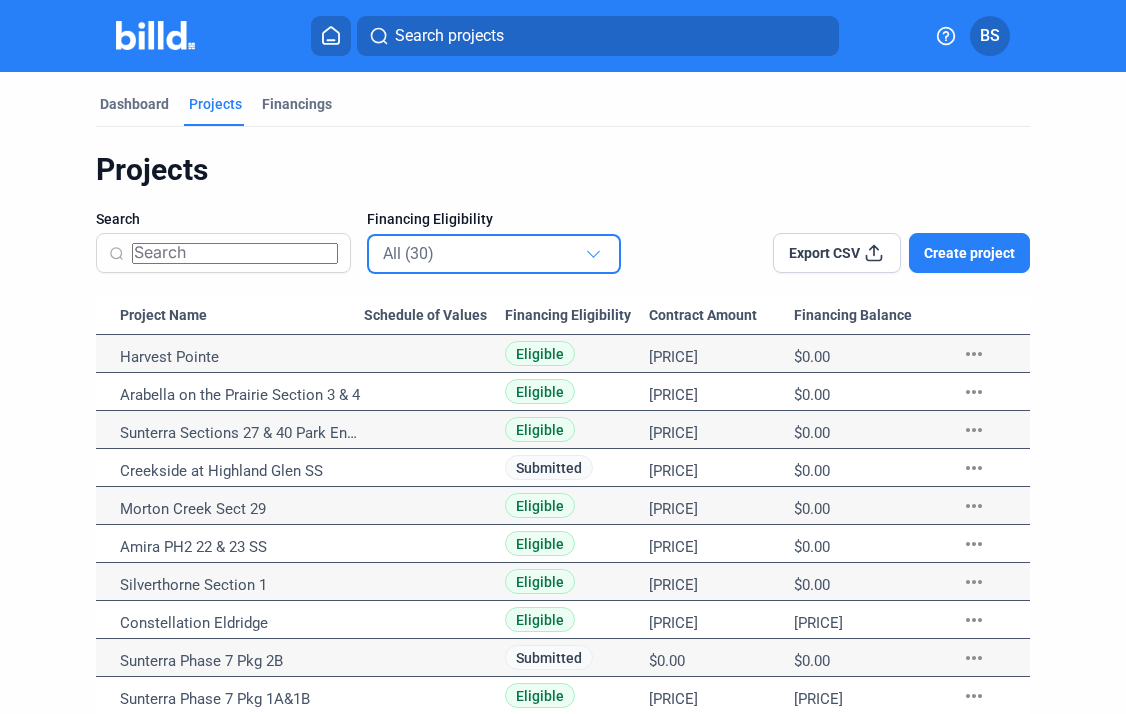 click at bounding box center [563, 732] 